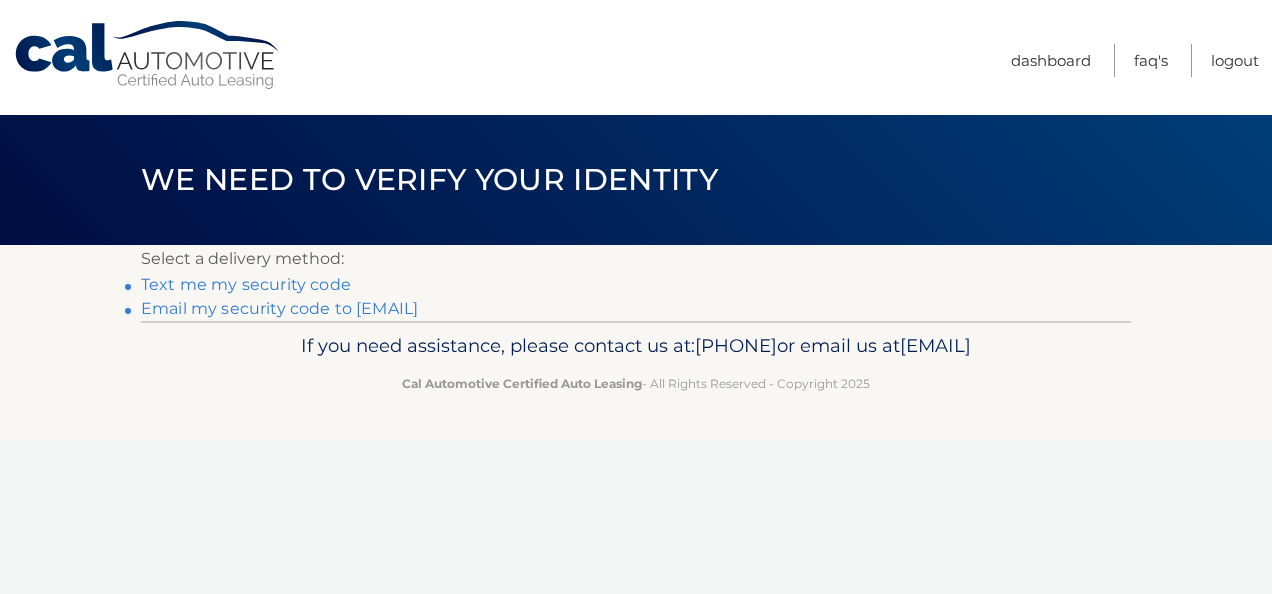 scroll, scrollTop: 0, scrollLeft: 0, axis: both 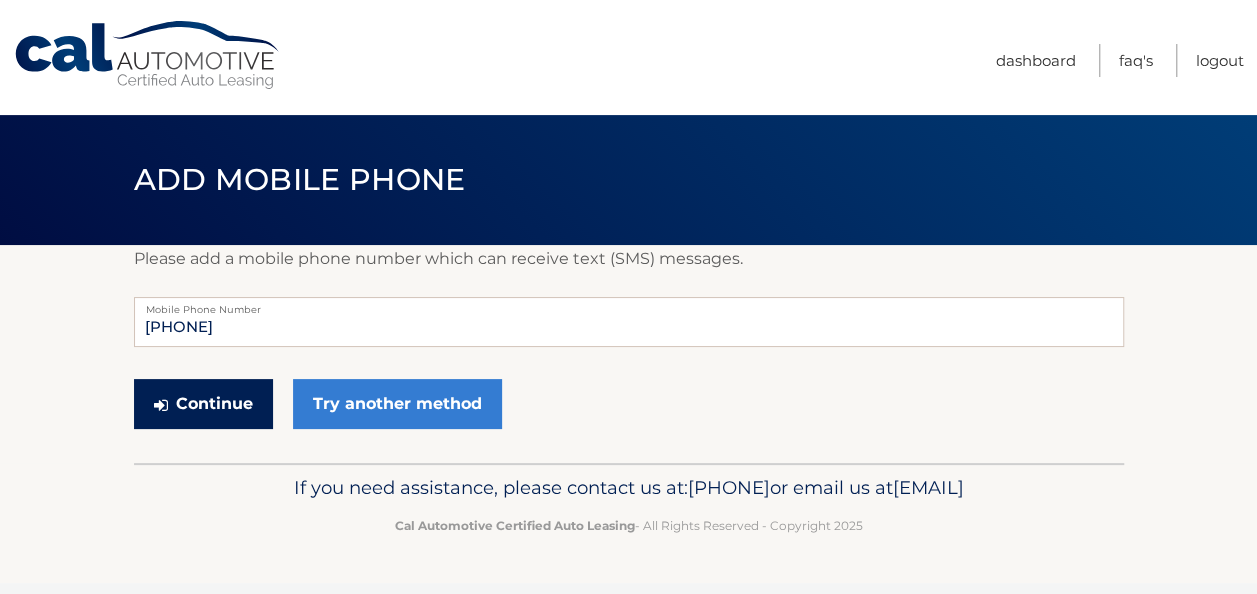 click on "Continue" at bounding box center [203, 404] 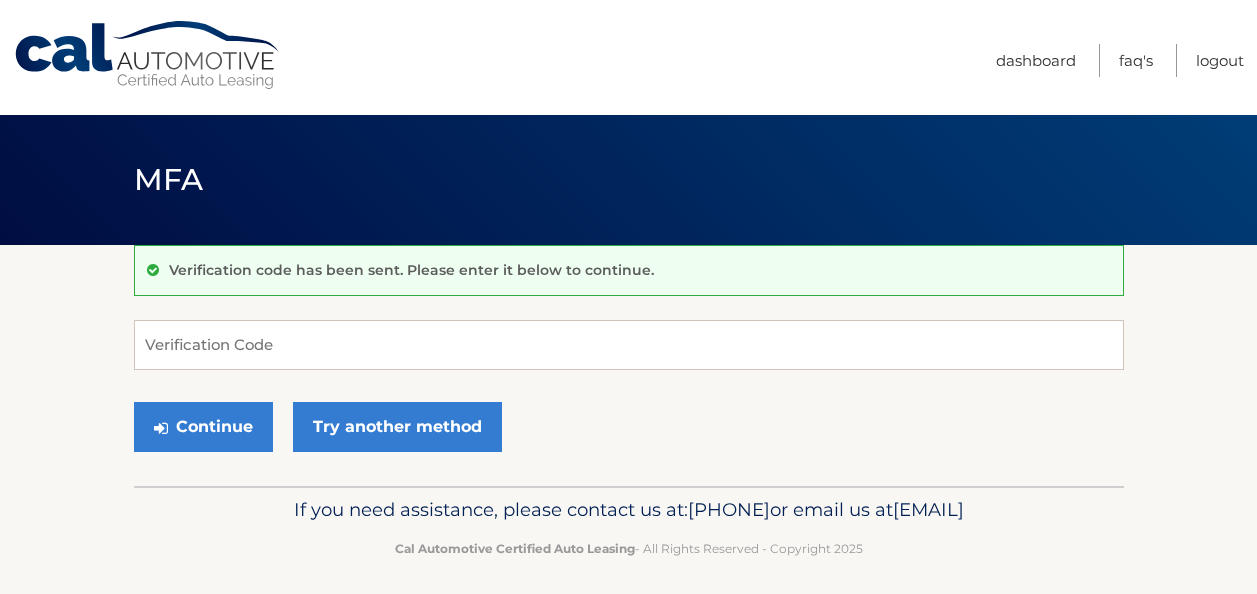 scroll, scrollTop: 0, scrollLeft: 0, axis: both 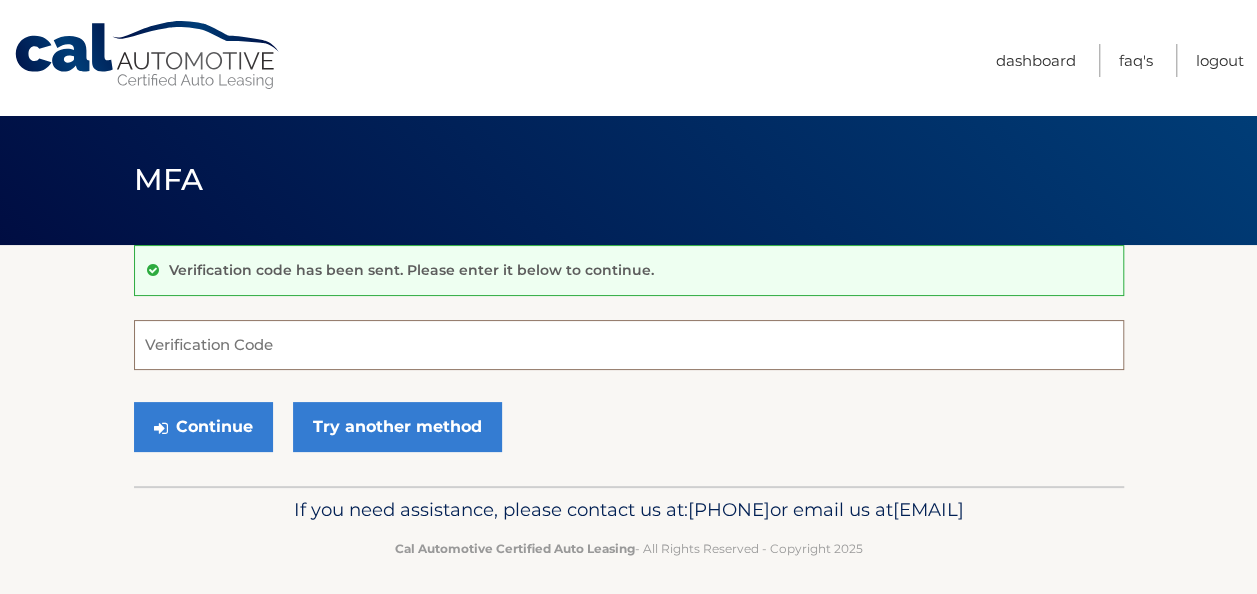 click on "Verification Code" at bounding box center (629, 345) 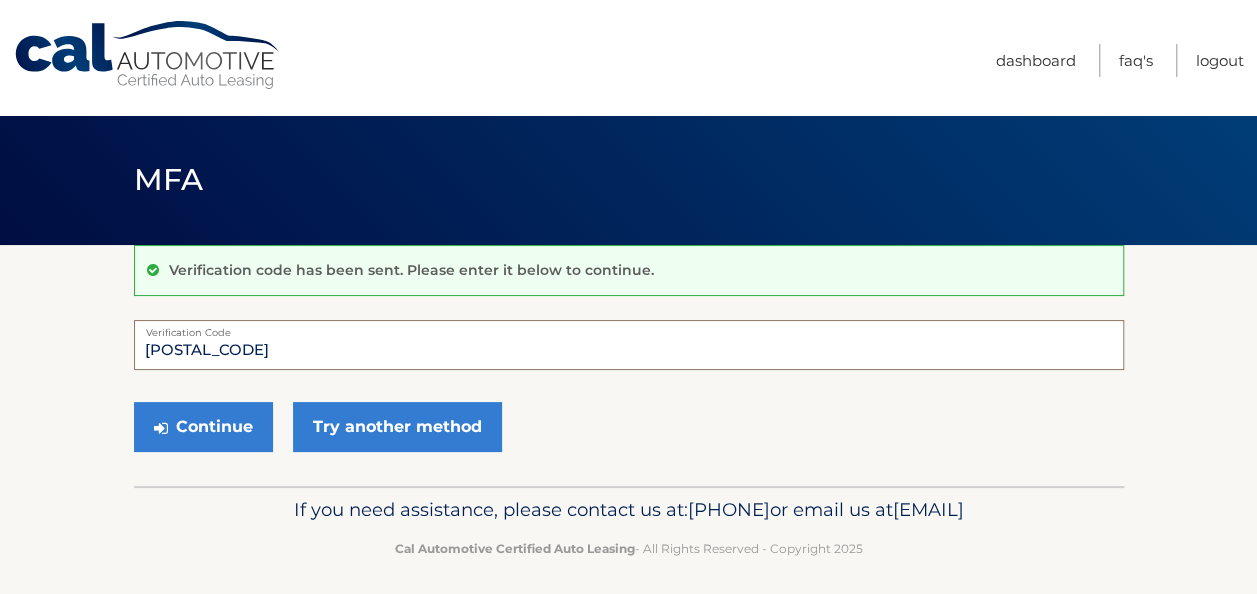 type on "[POSTAL_CODE]" 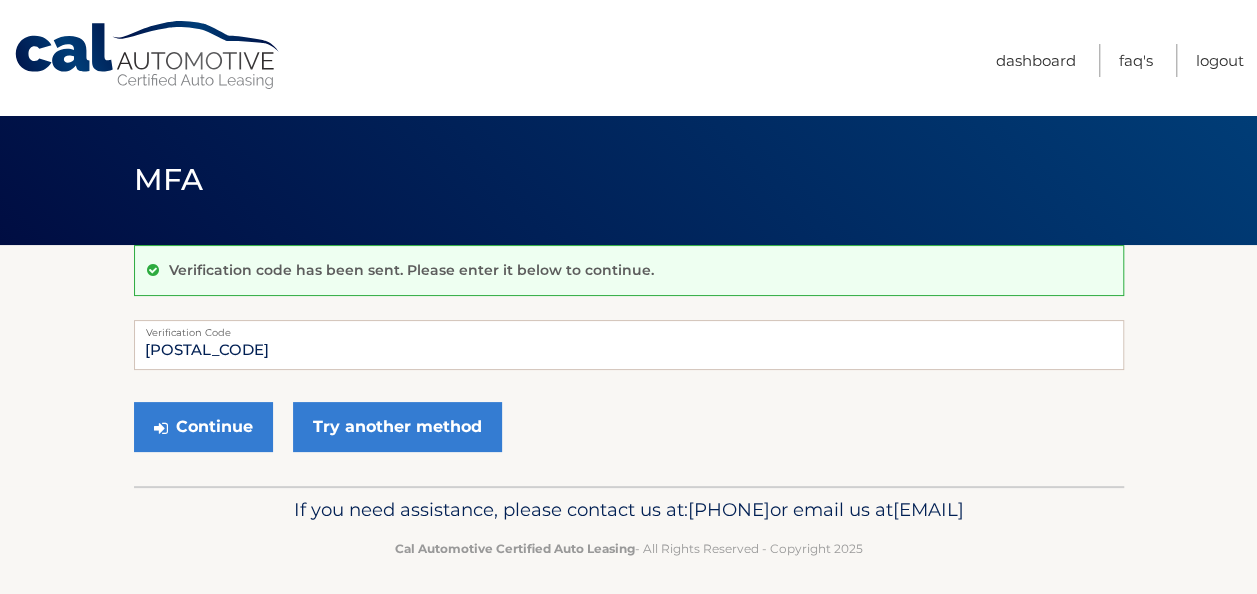 click on "Continue
Try another method" at bounding box center (629, 428) 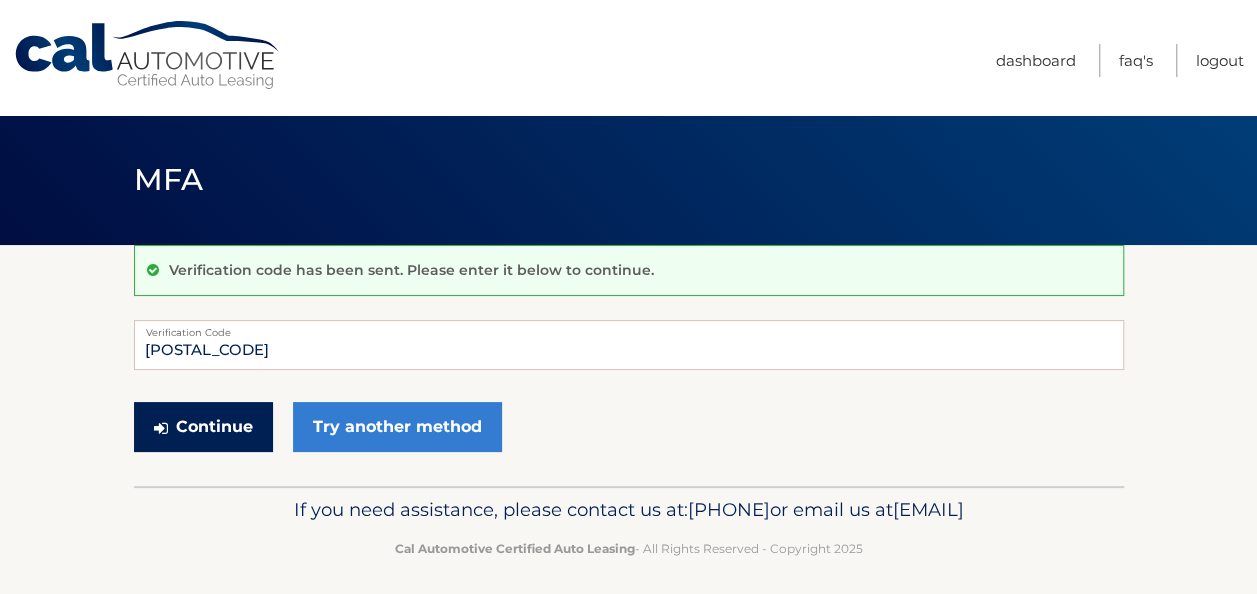 click on "Continue" at bounding box center [203, 427] 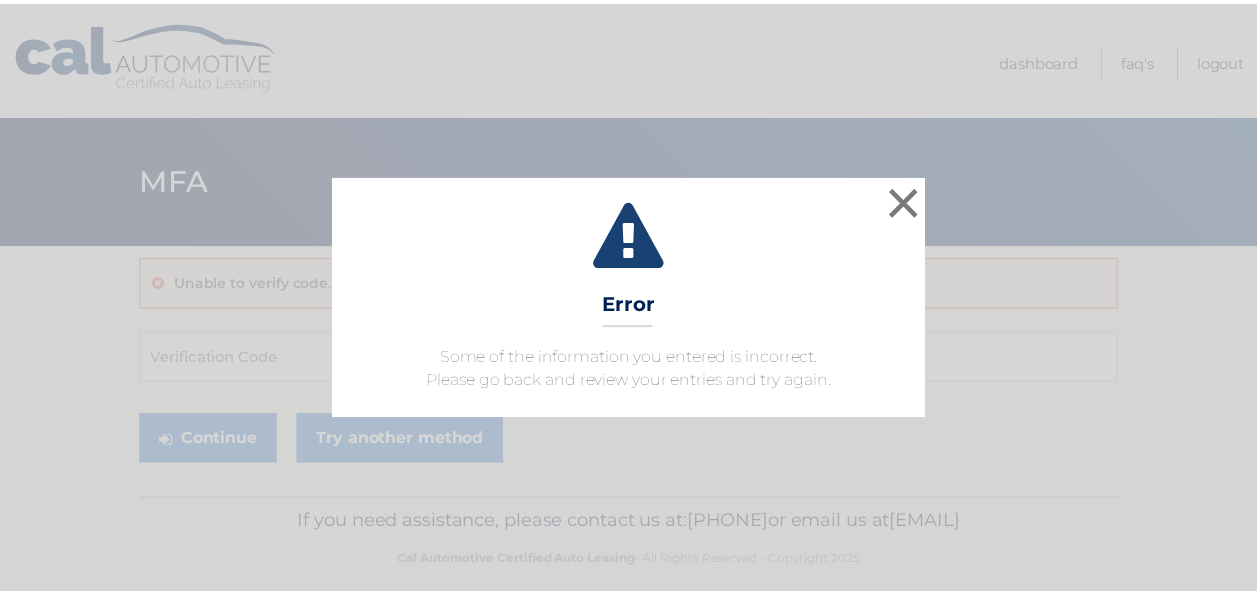 scroll, scrollTop: 0, scrollLeft: 0, axis: both 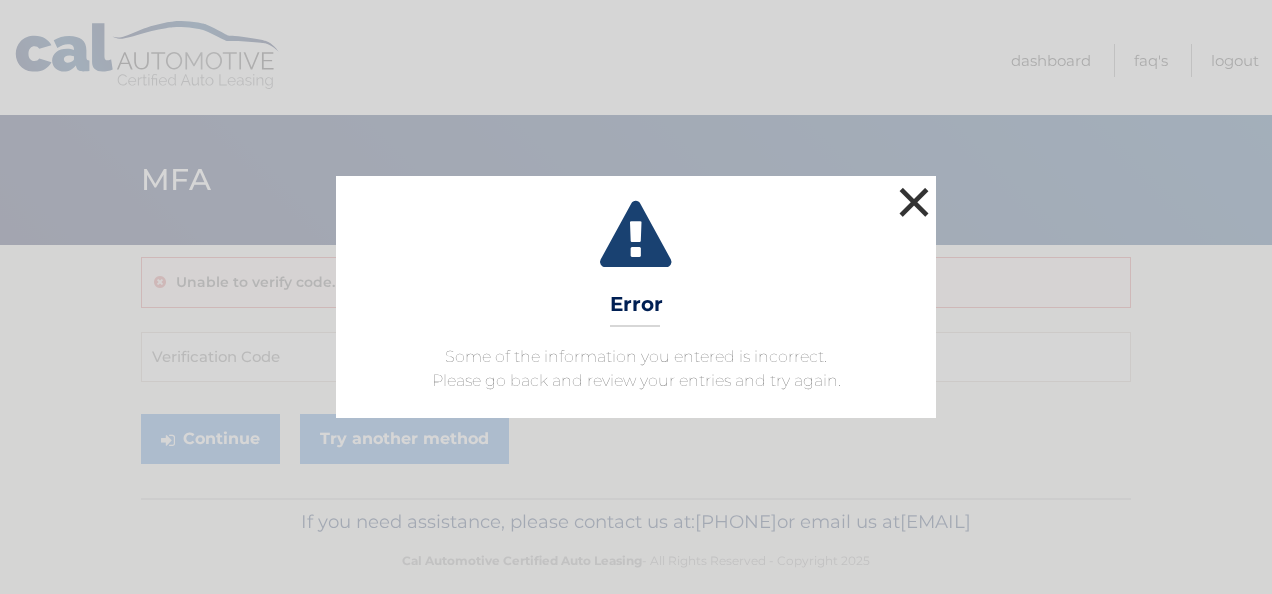 click on "×" at bounding box center (914, 202) 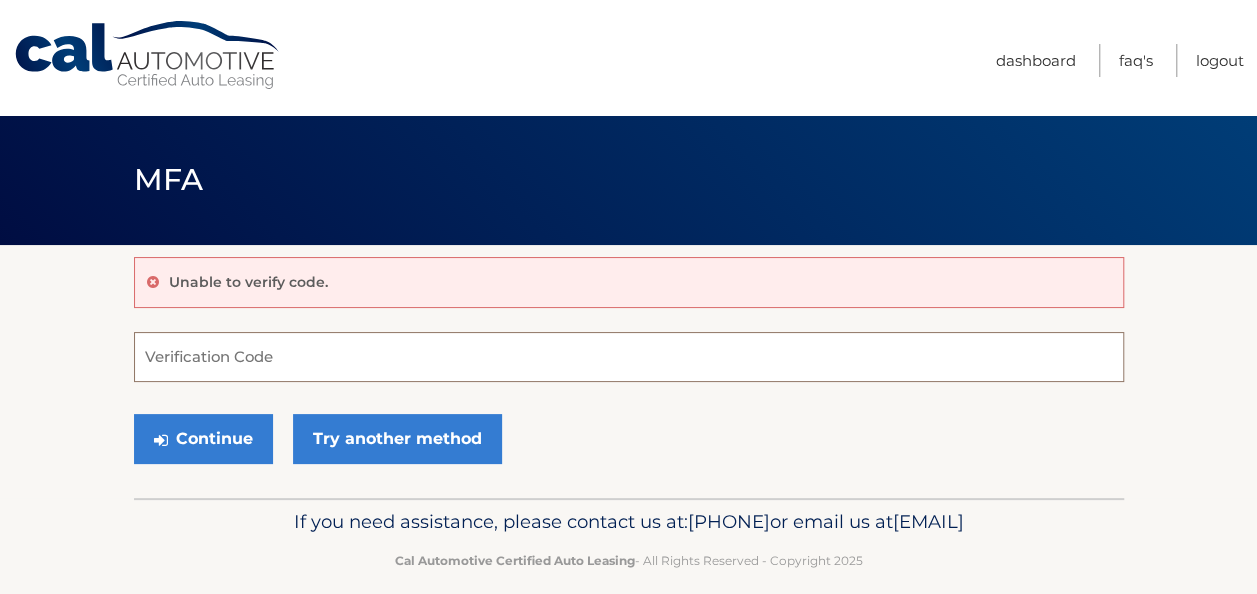 click on "Verification Code" at bounding box center (629, 357) 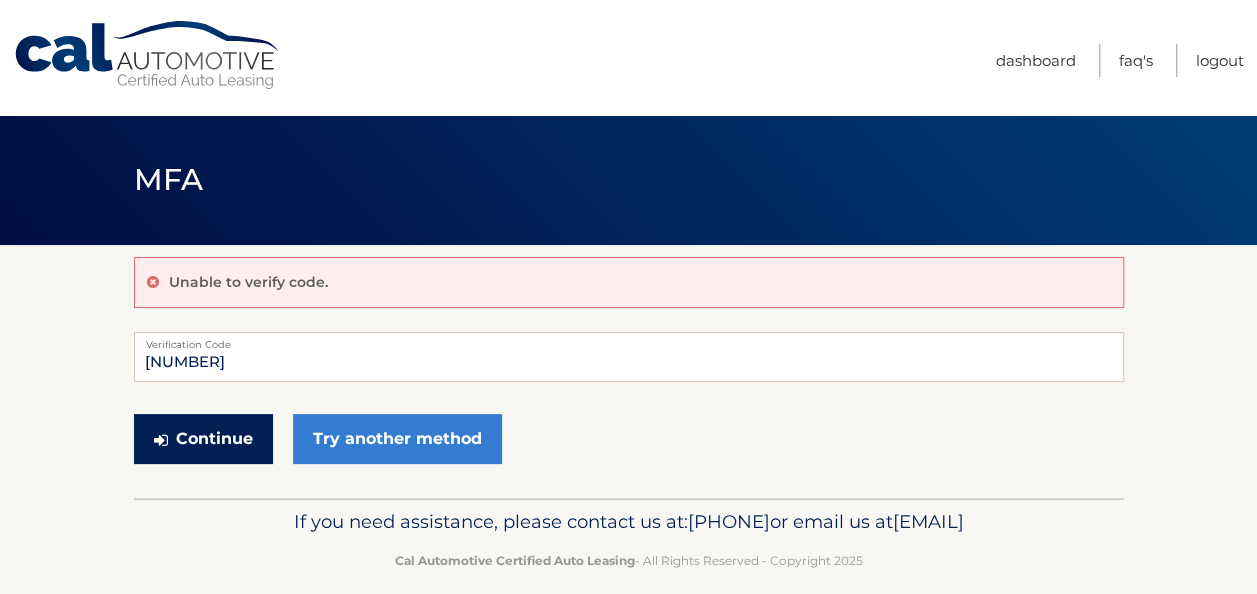 click on "Continue" at bounding box center (203, 439) 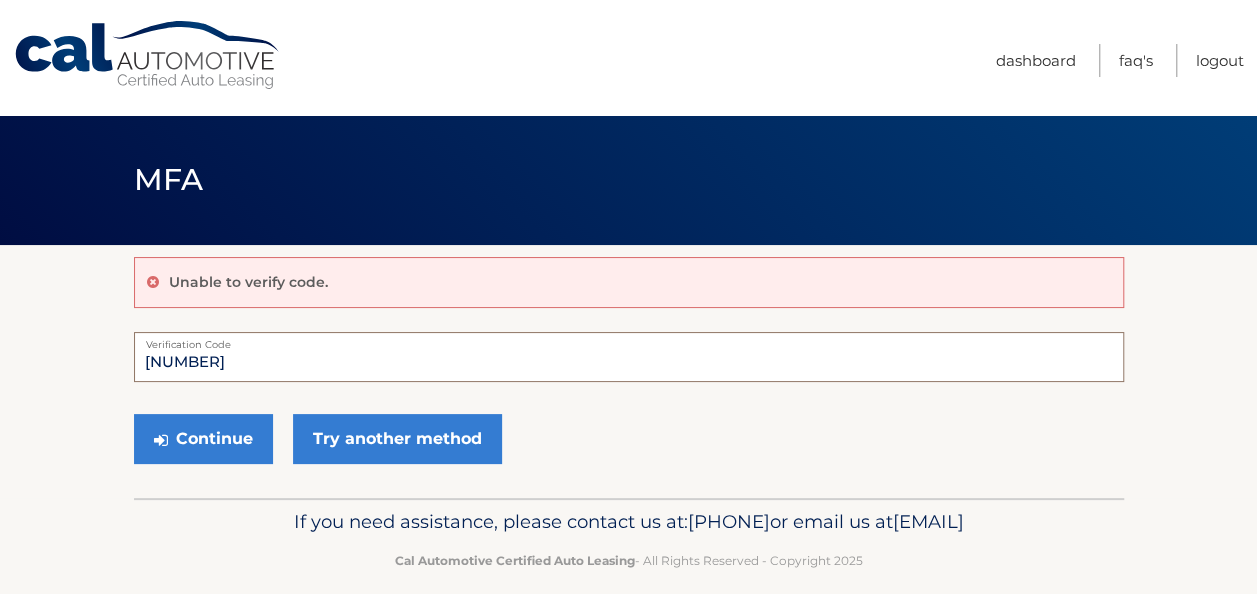 click on "#921171" at bounding box center (629, 357) 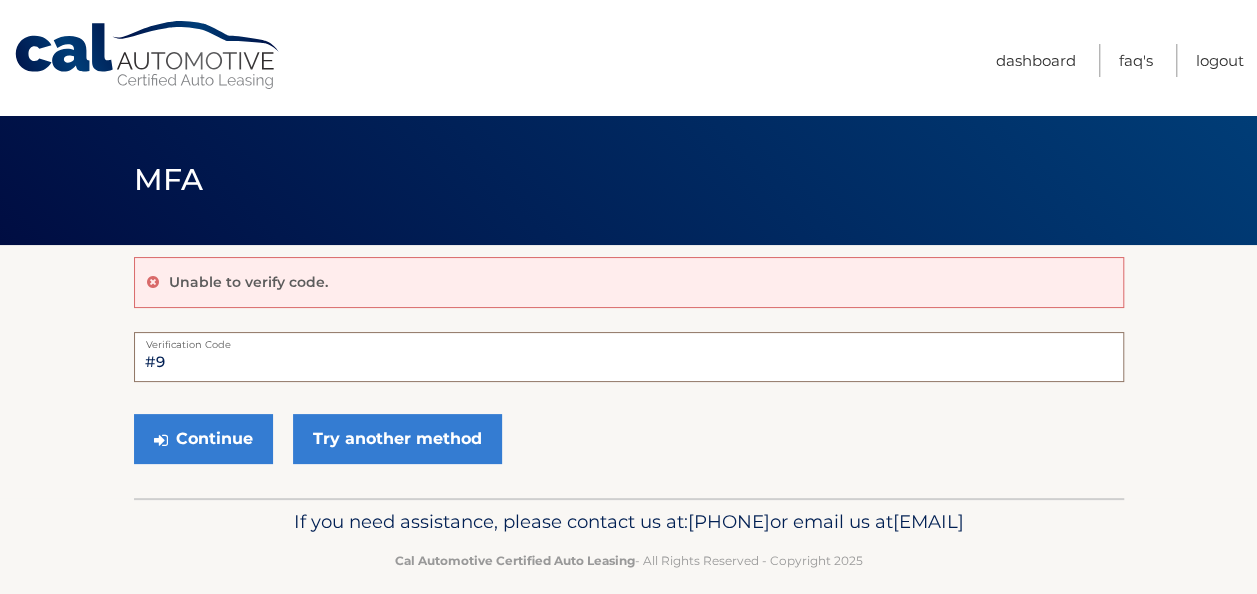 type on "#" 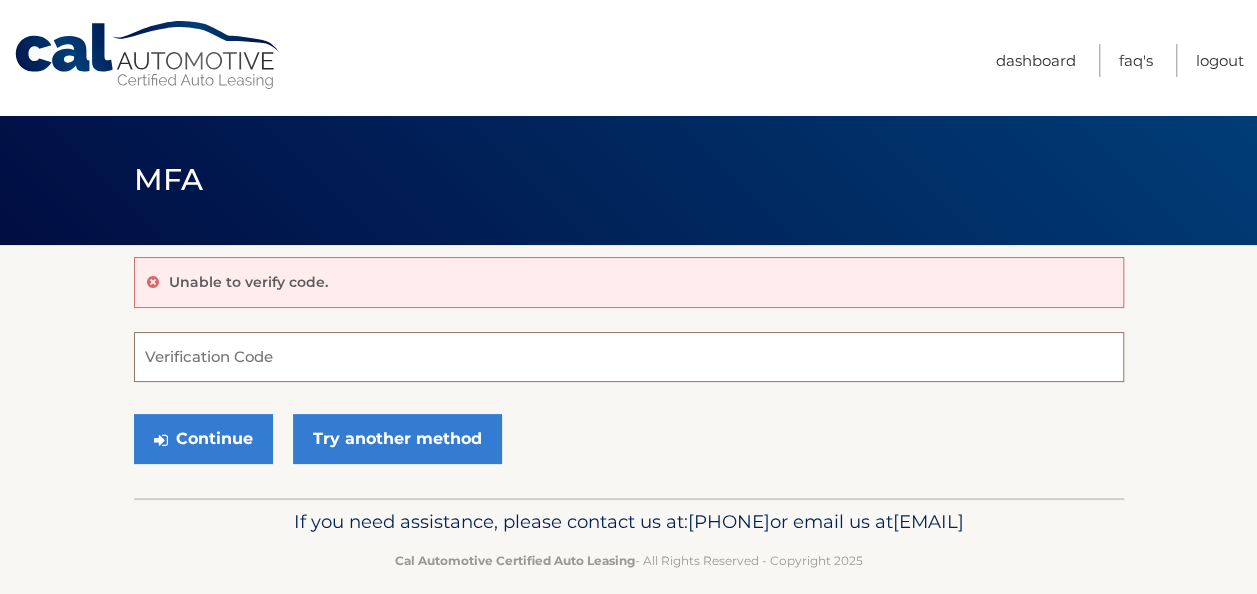type 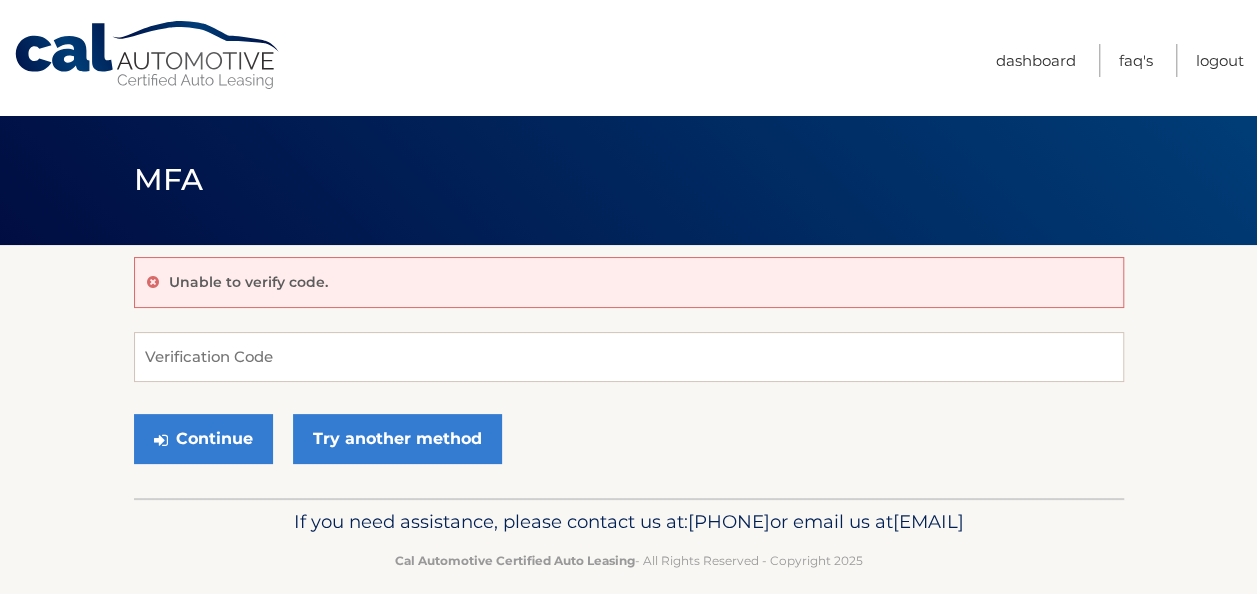 click on "Unable to verify code.
Verification Code
Continue
Try another method" at bounding box center (629, 371) 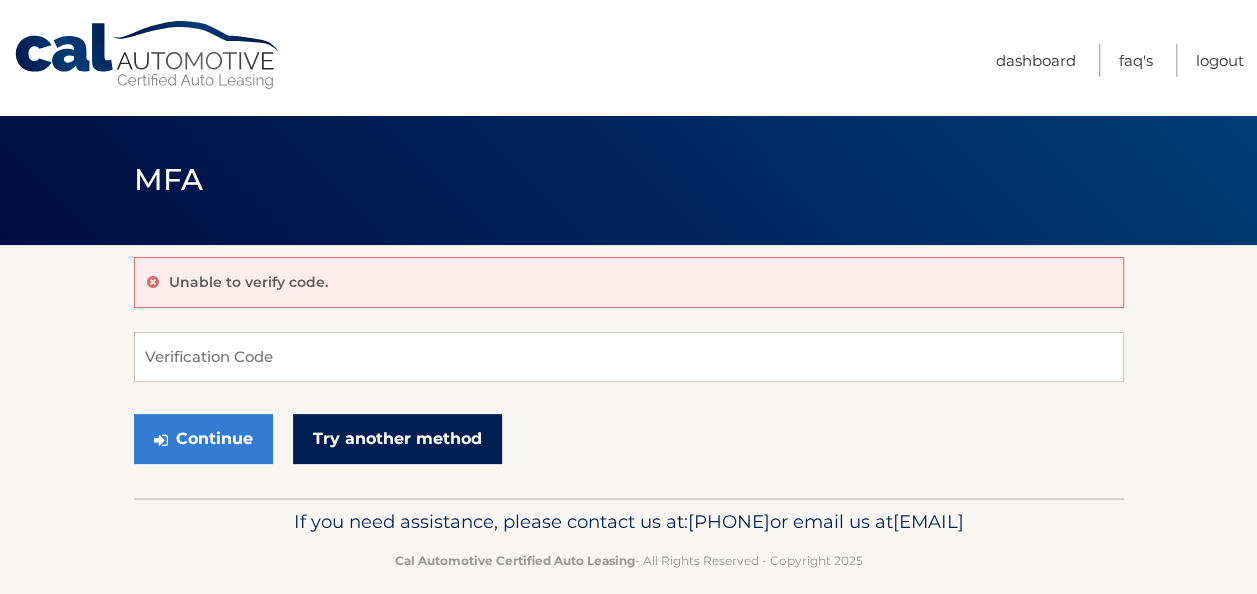 click on "Try another method" at bounding box center [397, 439] 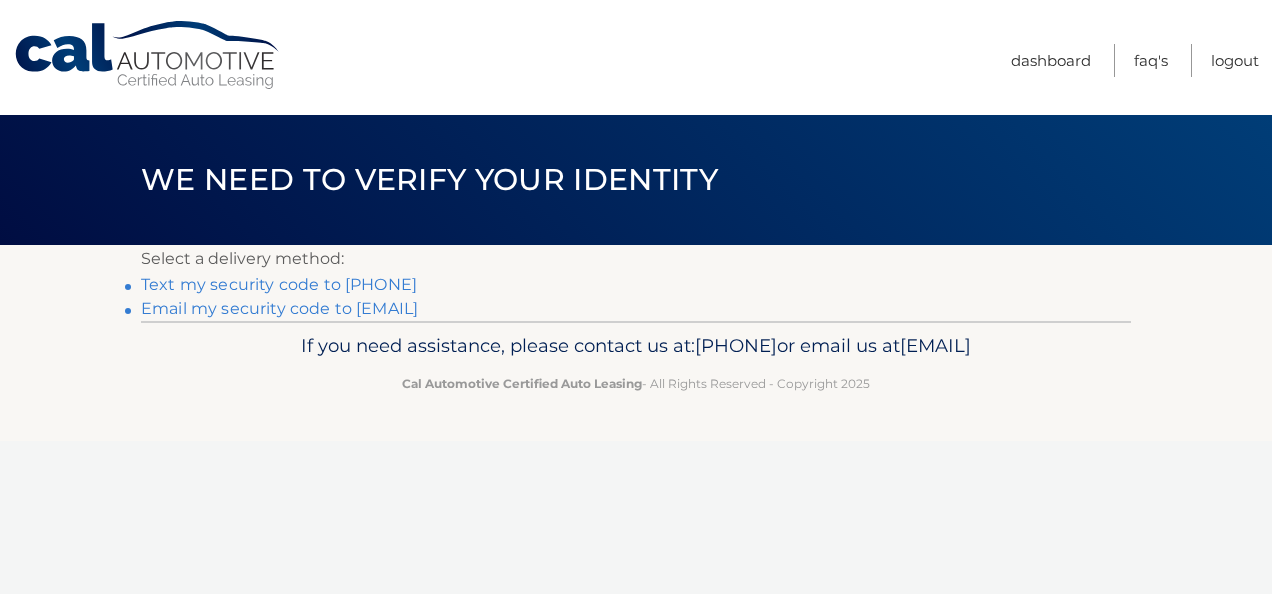 scroll, scrollTop: 0, scrollLeft: 0, axis: both 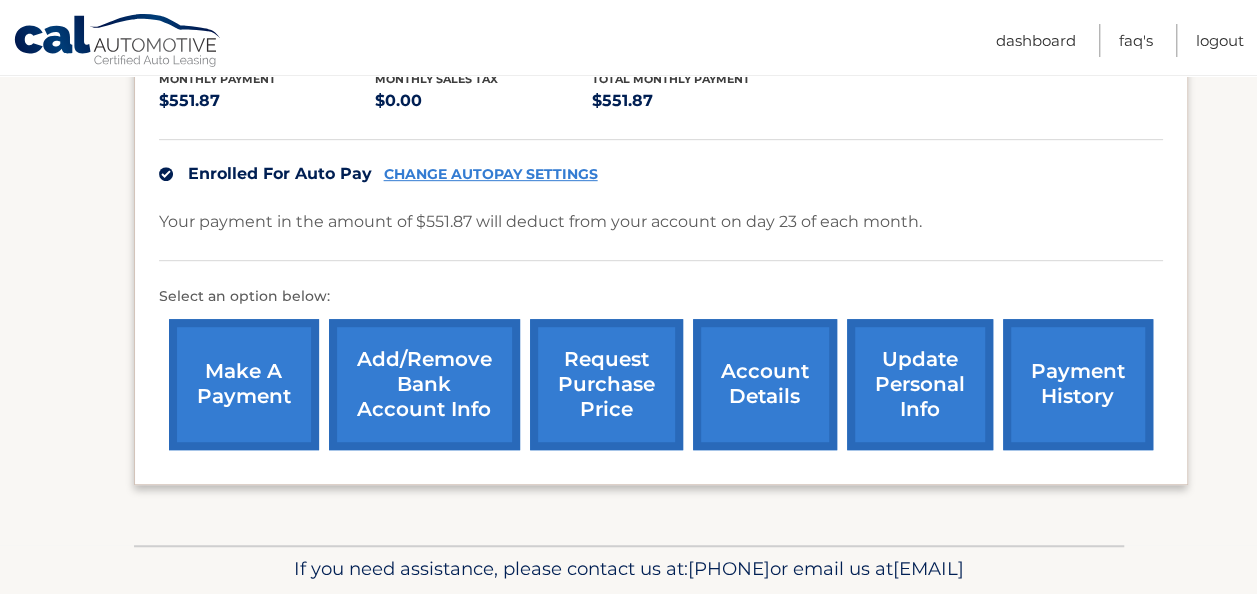 click on "account details" at bounding box center [765, 384] 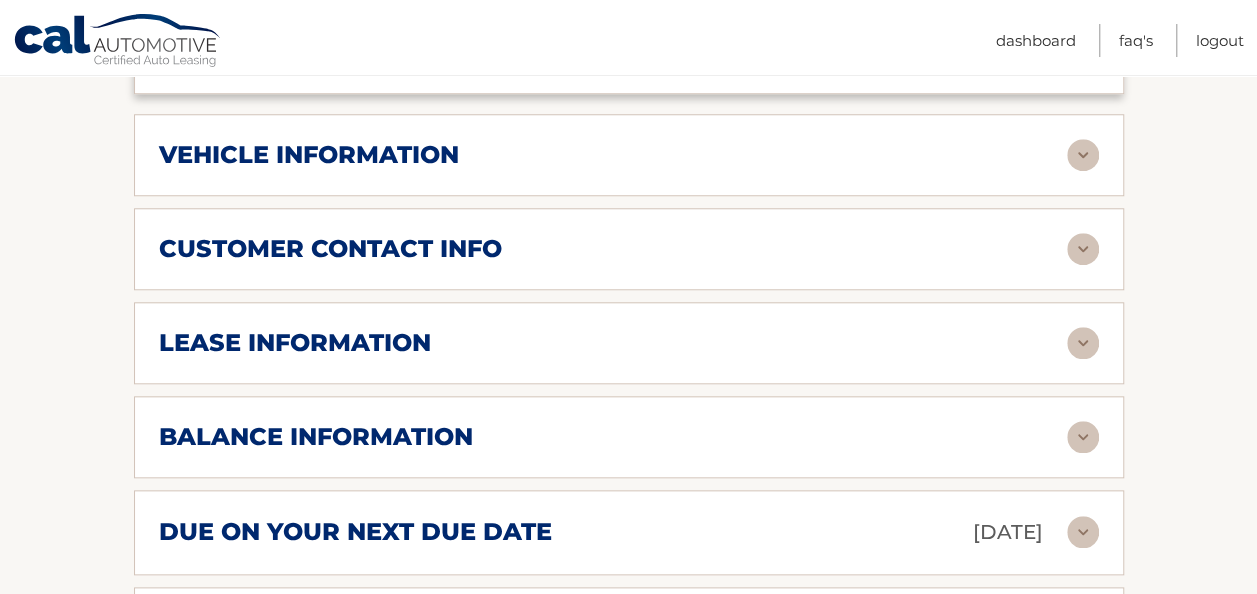 scroll, scrollTop: 900, scrollLeft: 0, axis: vertical 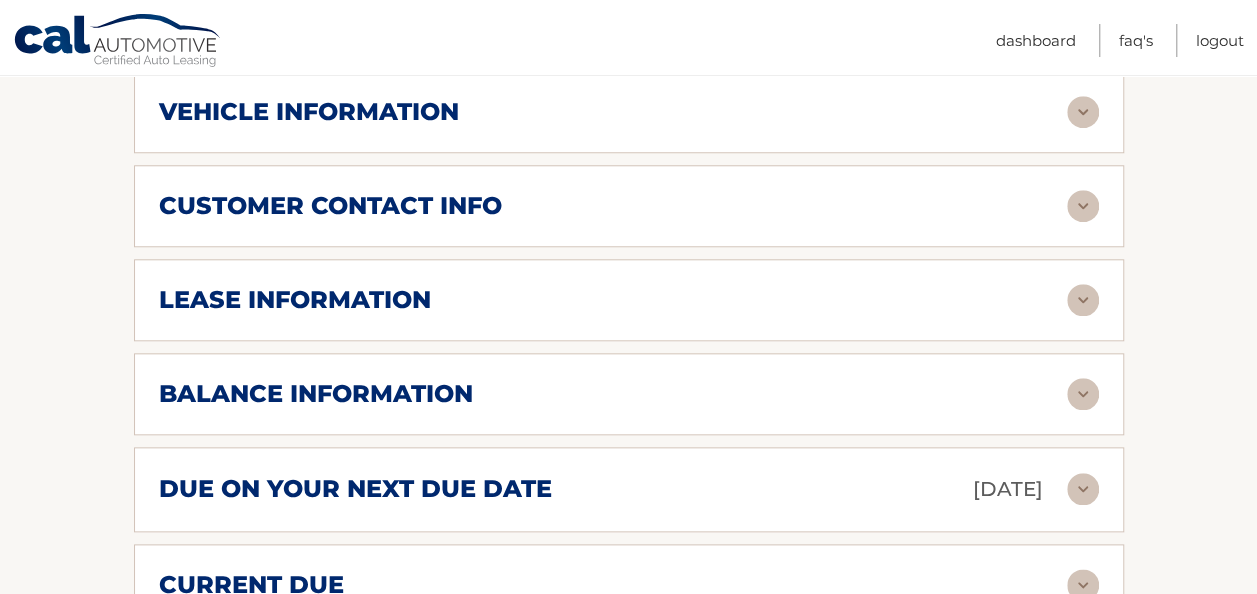 click at bounding box center [1083, 394] 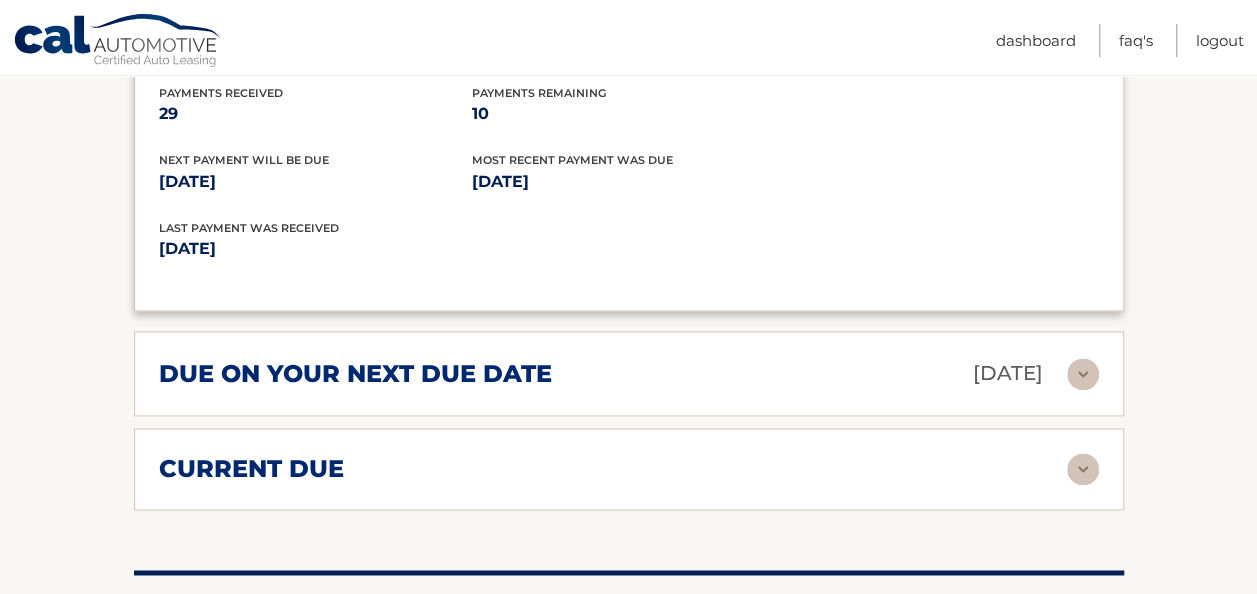 scroll, scrollTop: 1300, scrollLeft: 0, axis: vertical 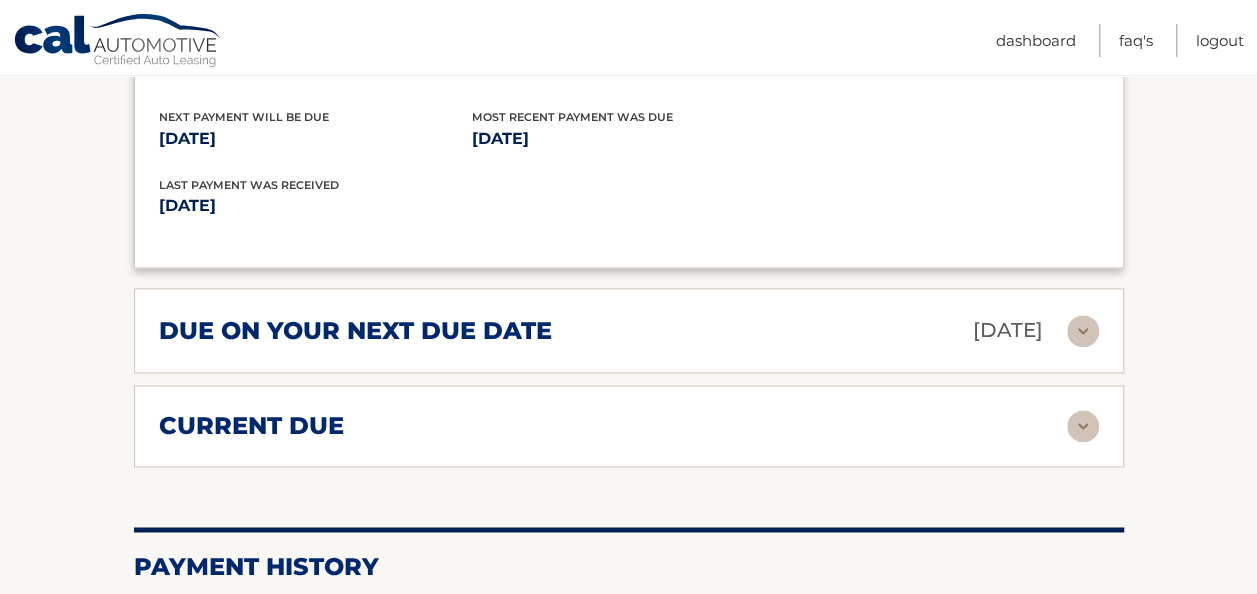 click at bounding box center (1083, 331) 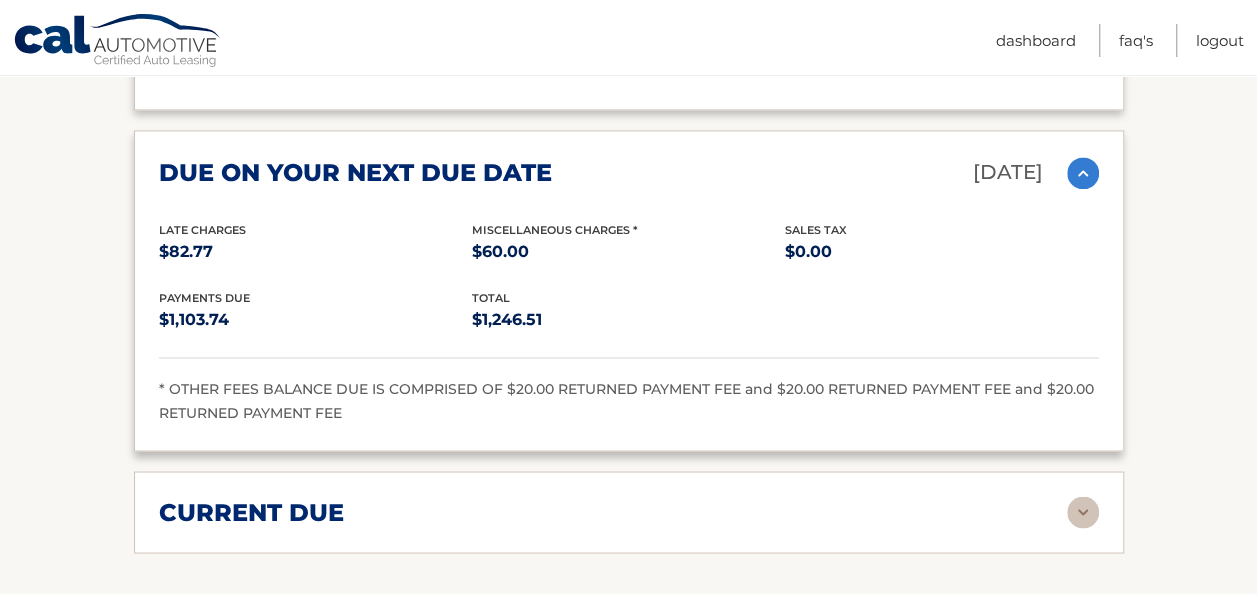 scroll, scrollTop: 1500, scrollLeft: 0, axis: vertical 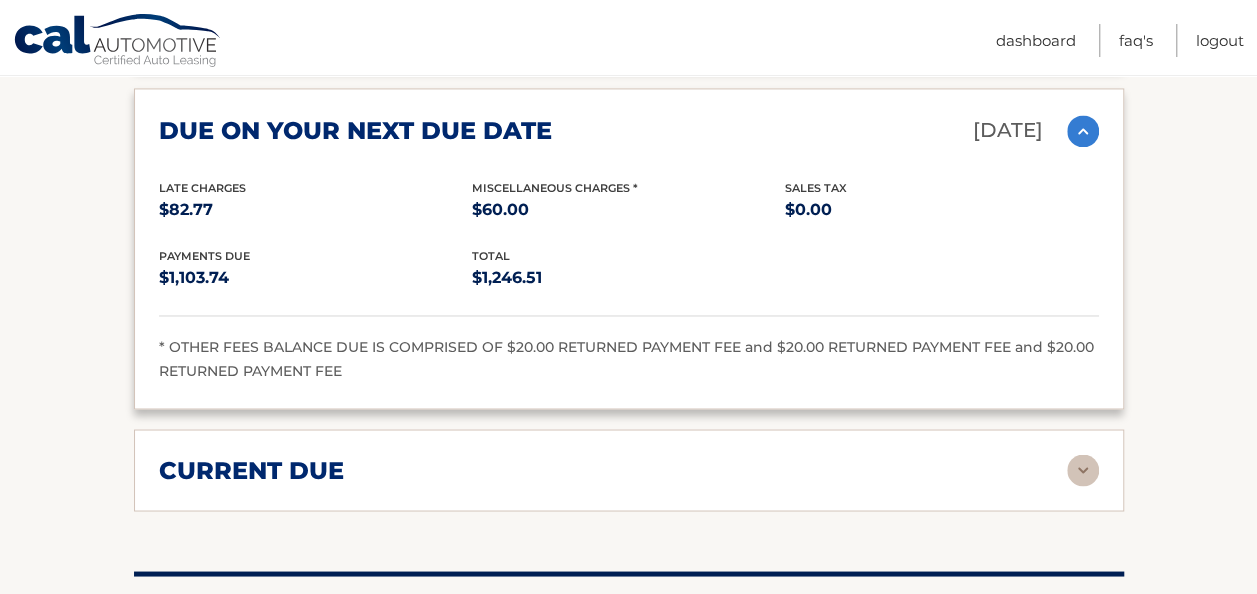 click at bounding box center [1083, 470] 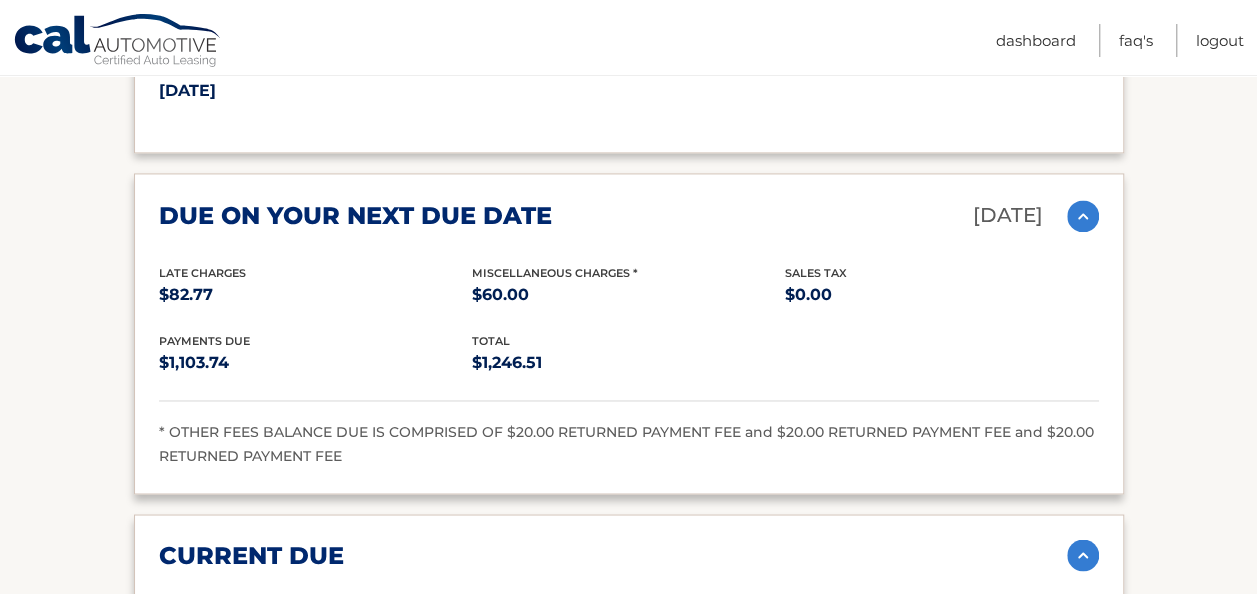scroll, scrollTop: 1300, scrollLeft: 0, axis: vertical 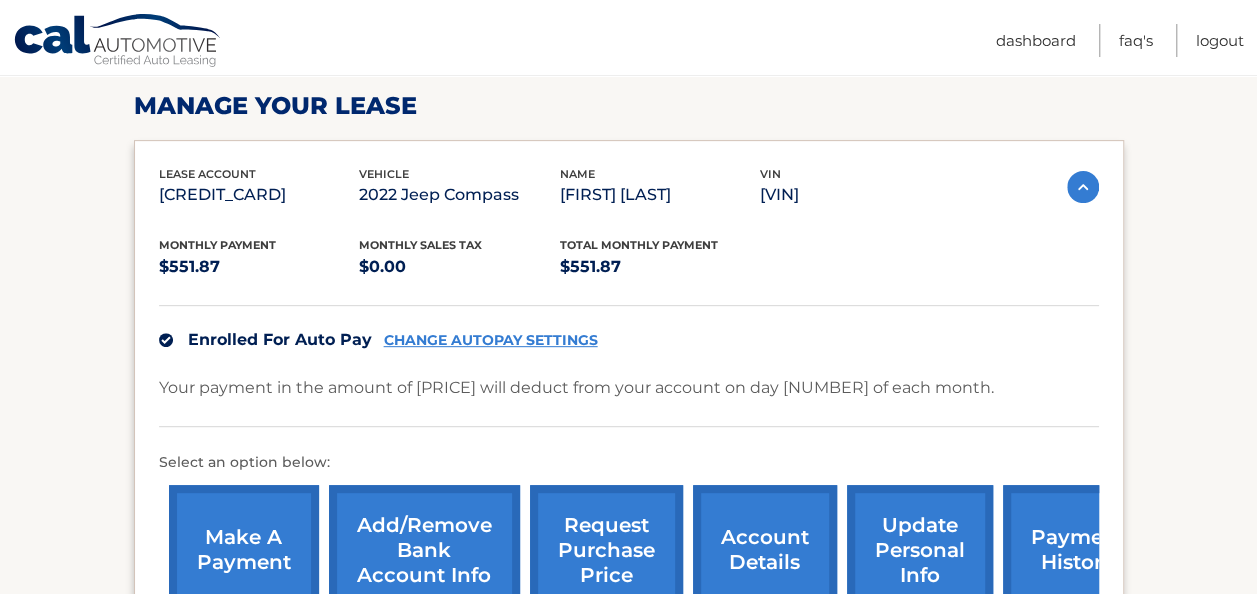 click on "make a payment" at bounding box center [244, 550] 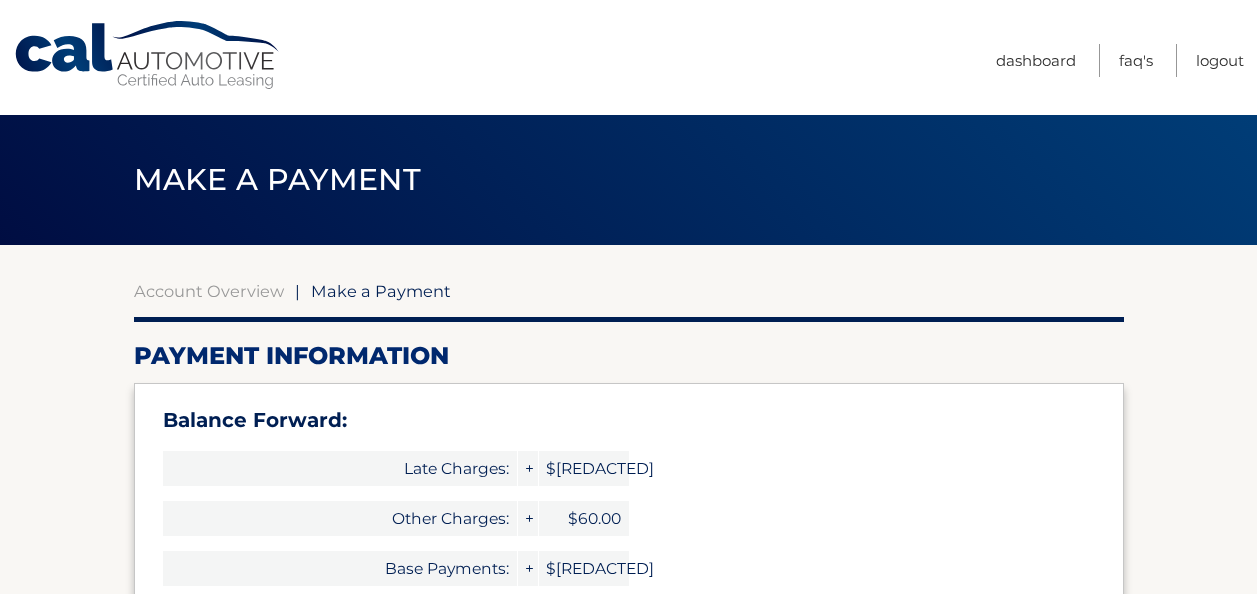 select on "YzVhMjUyZjgtYTI2Yi00NTBiLWI4MTAtMDJlMmZkZmVkZjgw" 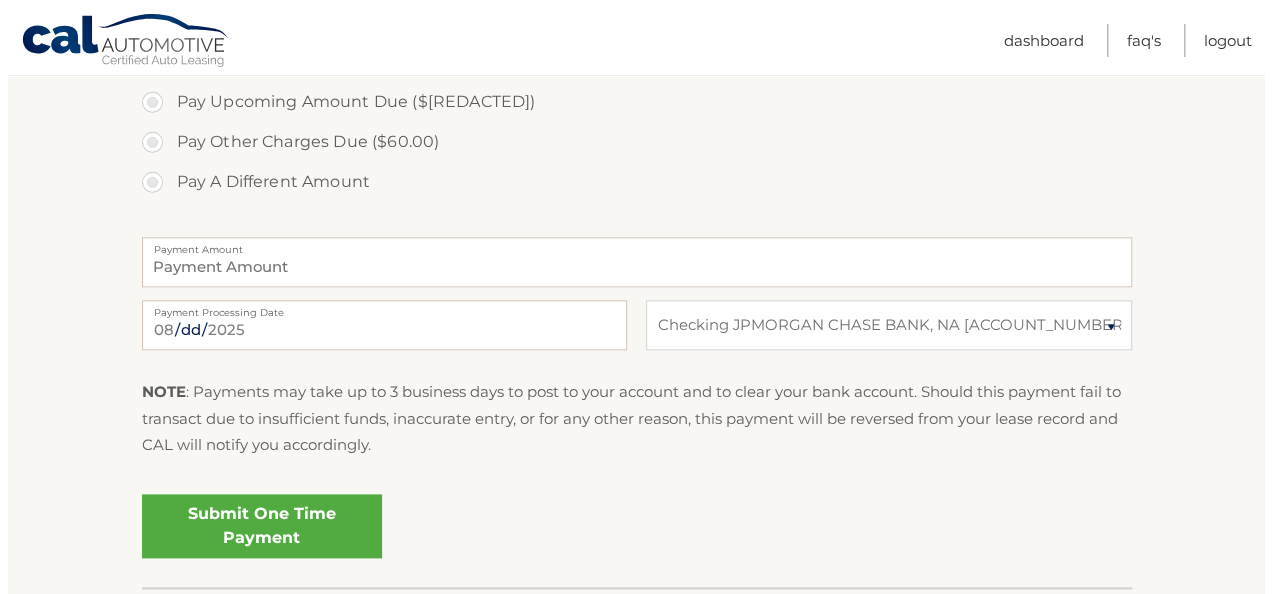 scroll, scrollTop: 1000, scrollLeft: 0, axis: vertical 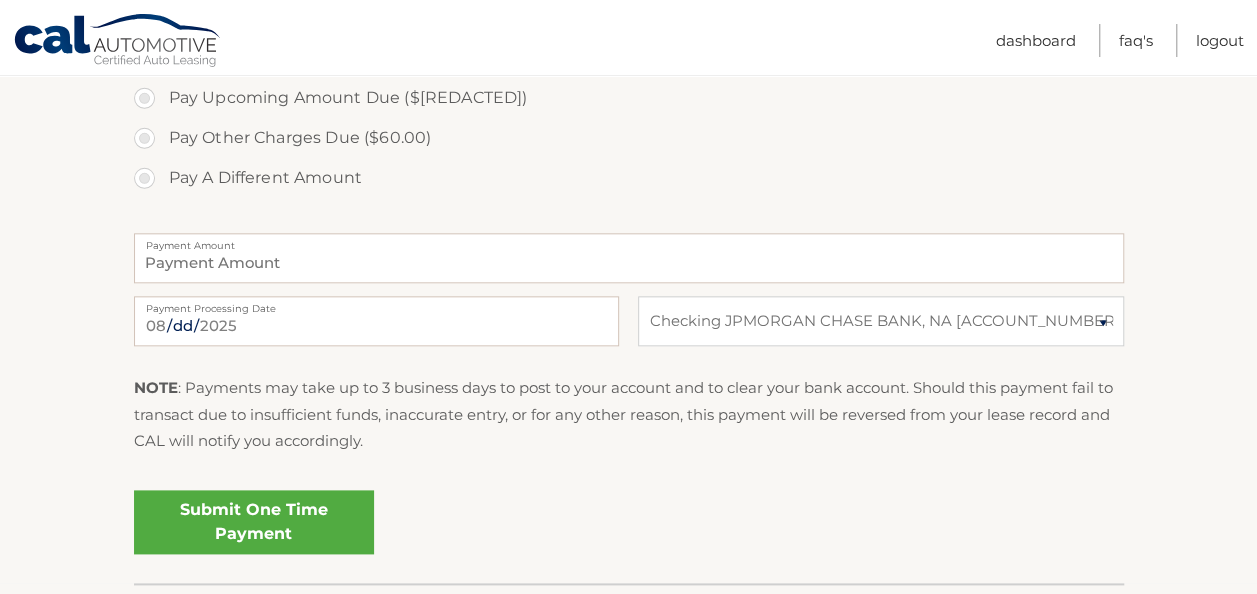click on "Submit One Time Payment" at bounding box center [254, 522] 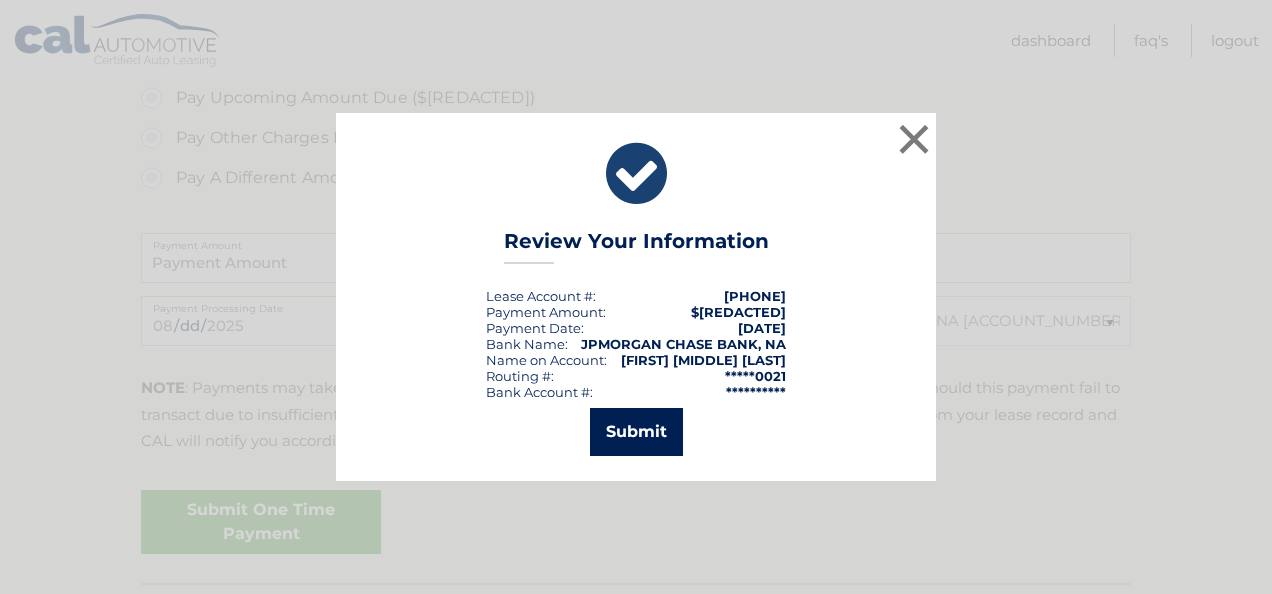 click on "Submit" at bounding box center (636, 432) 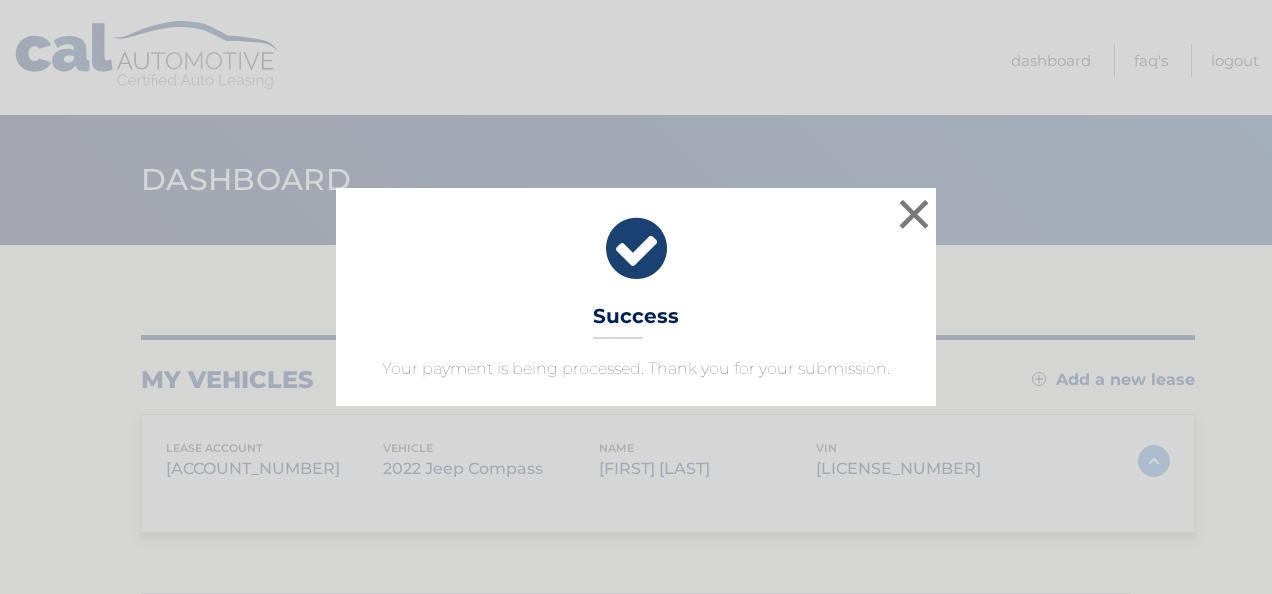 scroll, scrollTop: 0, scrollLeft: 0, axis: both 